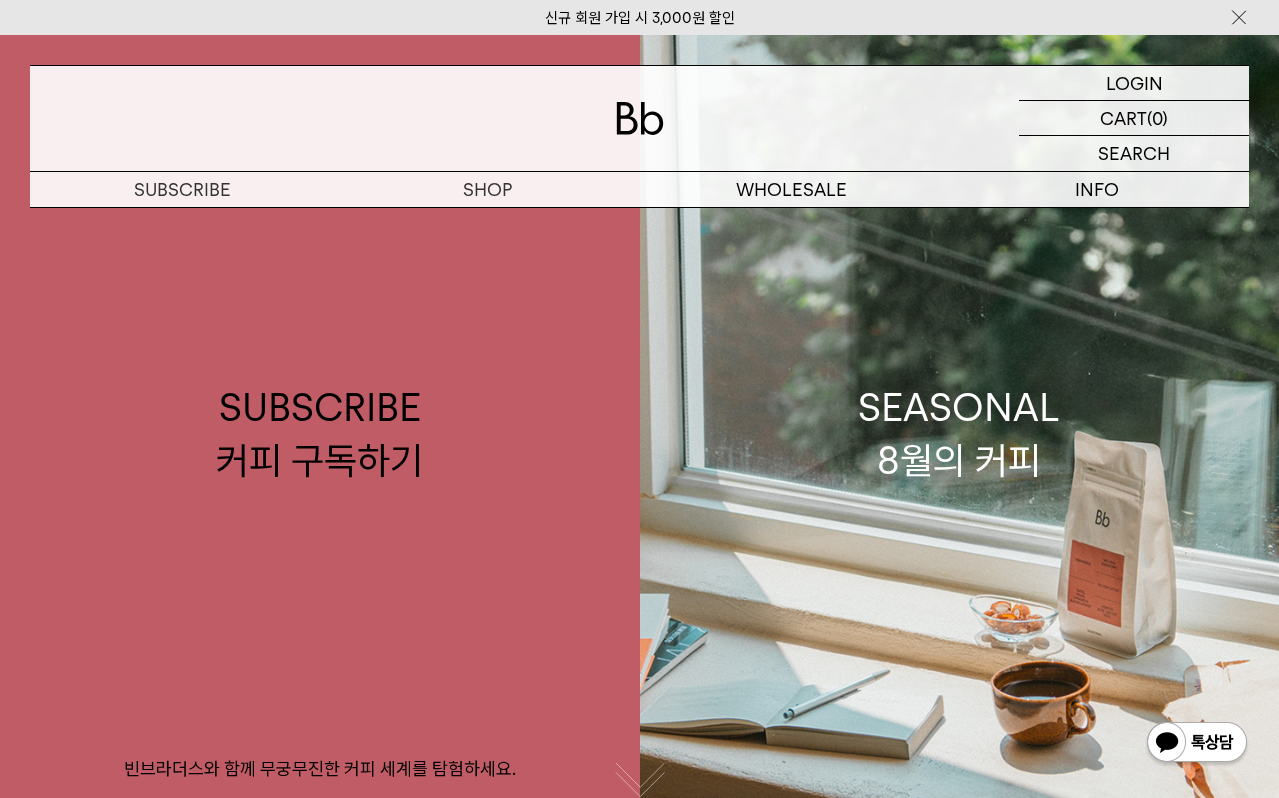 scroll, scrollTop: 0, scrollLeft: 0, axis: both 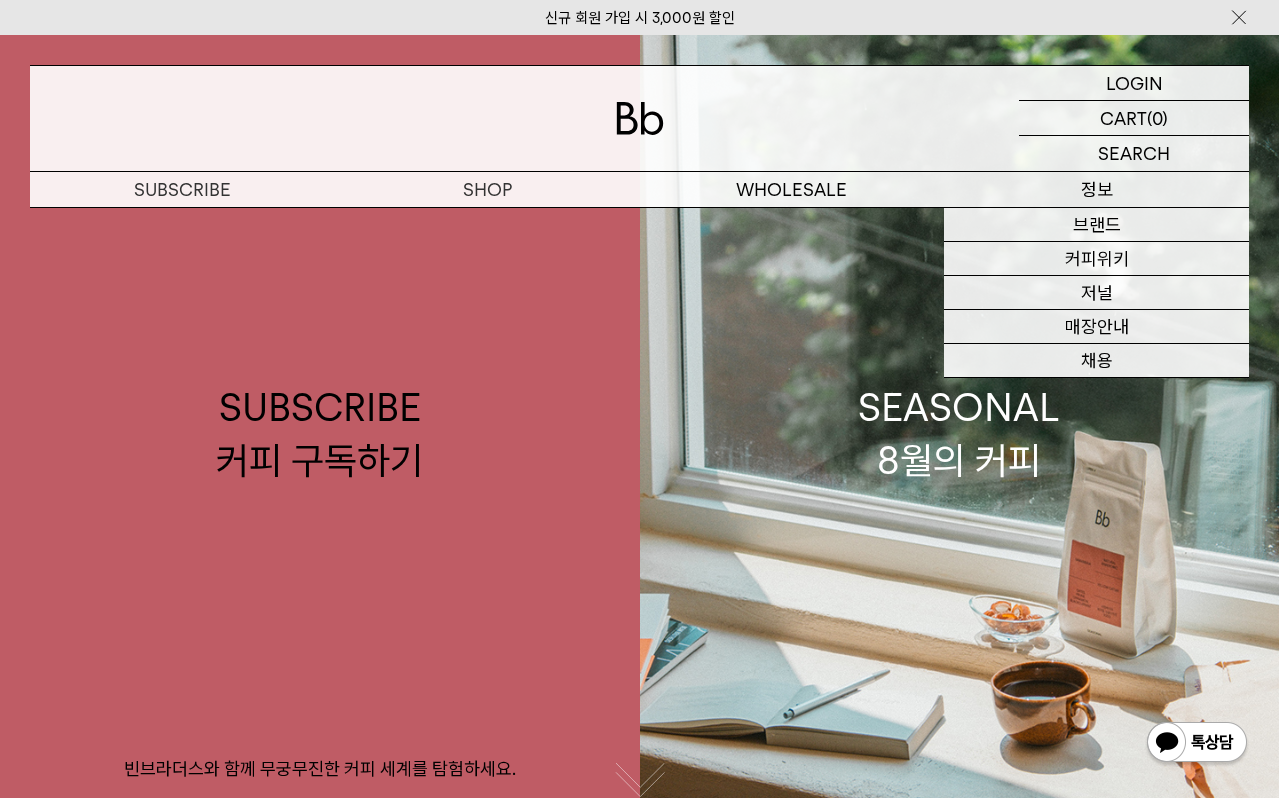 click on "정보" at bounding box center [1096, 189] 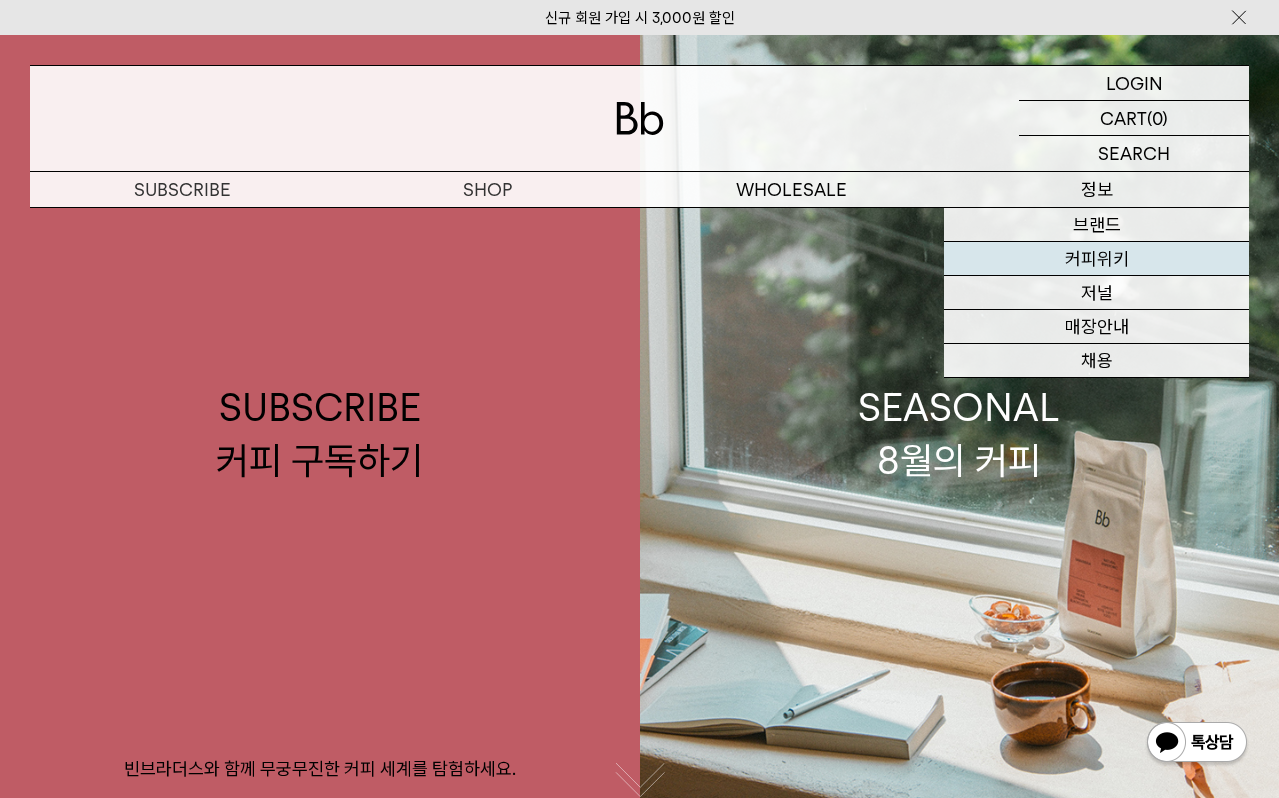 click on "커피위키" at bounding box center [1096, 259] 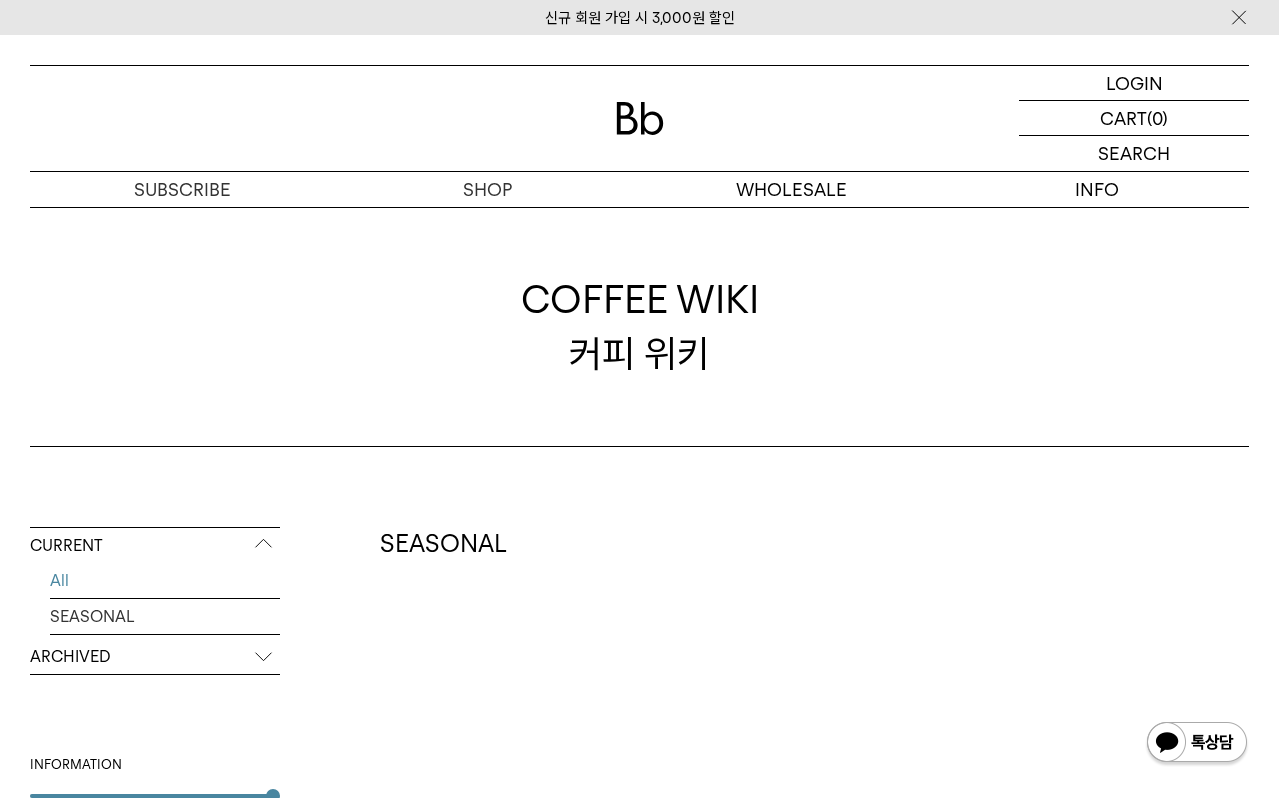 scroll, scrollTop: 0, scrollLeft: 0, axis: both 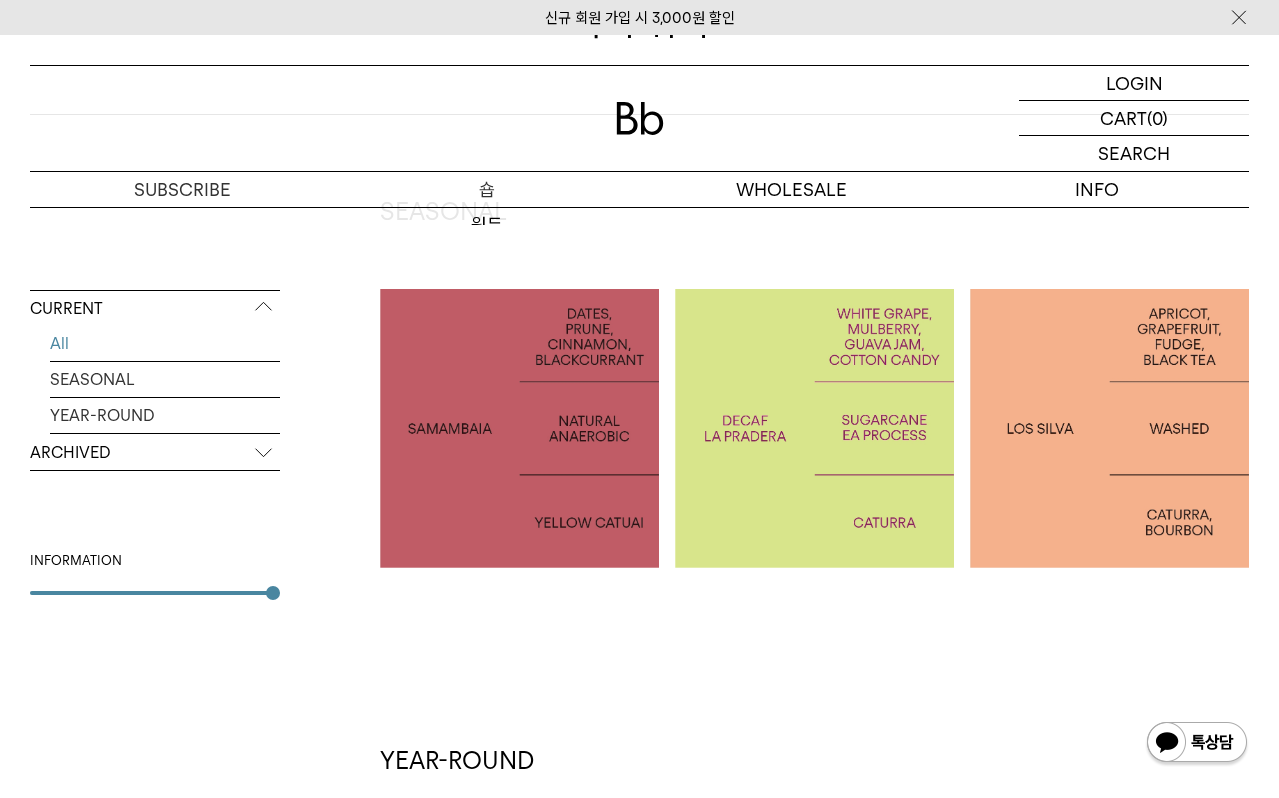 click on "숍" at bounding box center [487, 189] 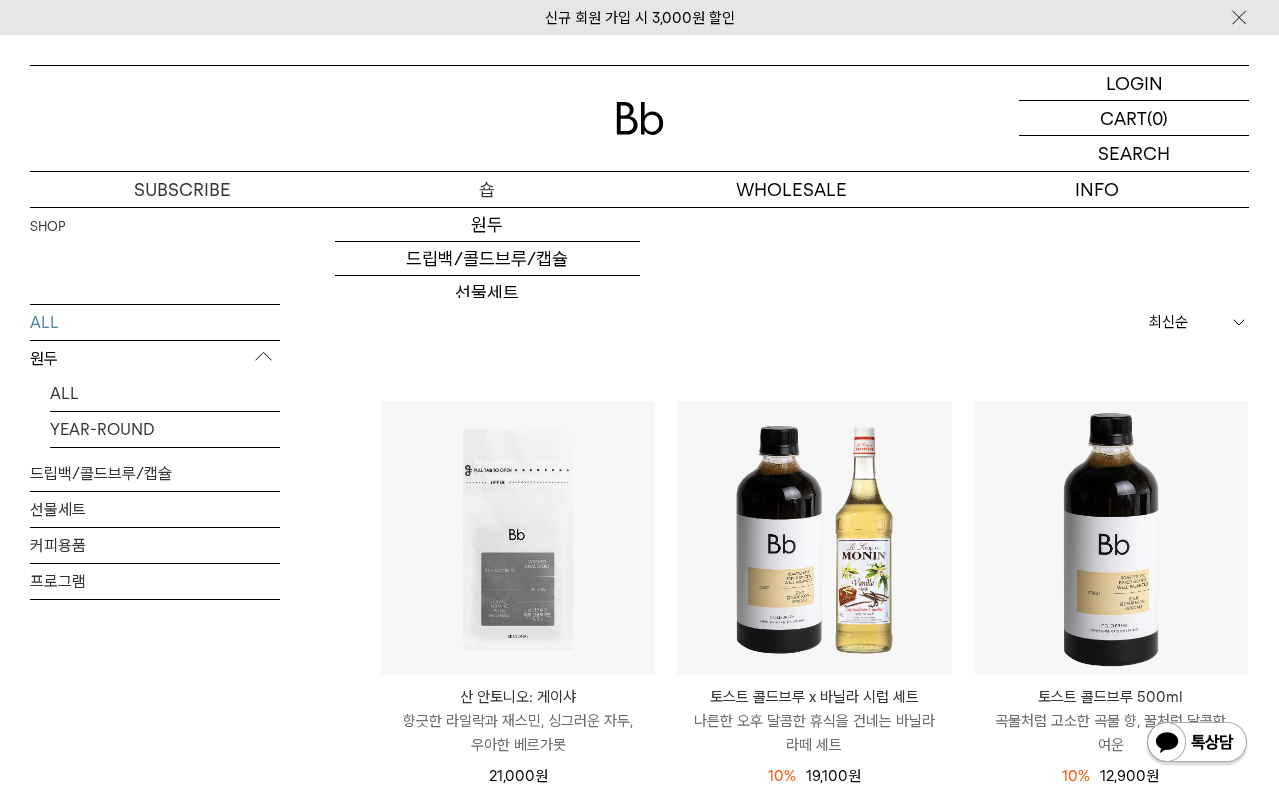 scroll, scrollTop: 0, scrollLeft: 0, axis: both 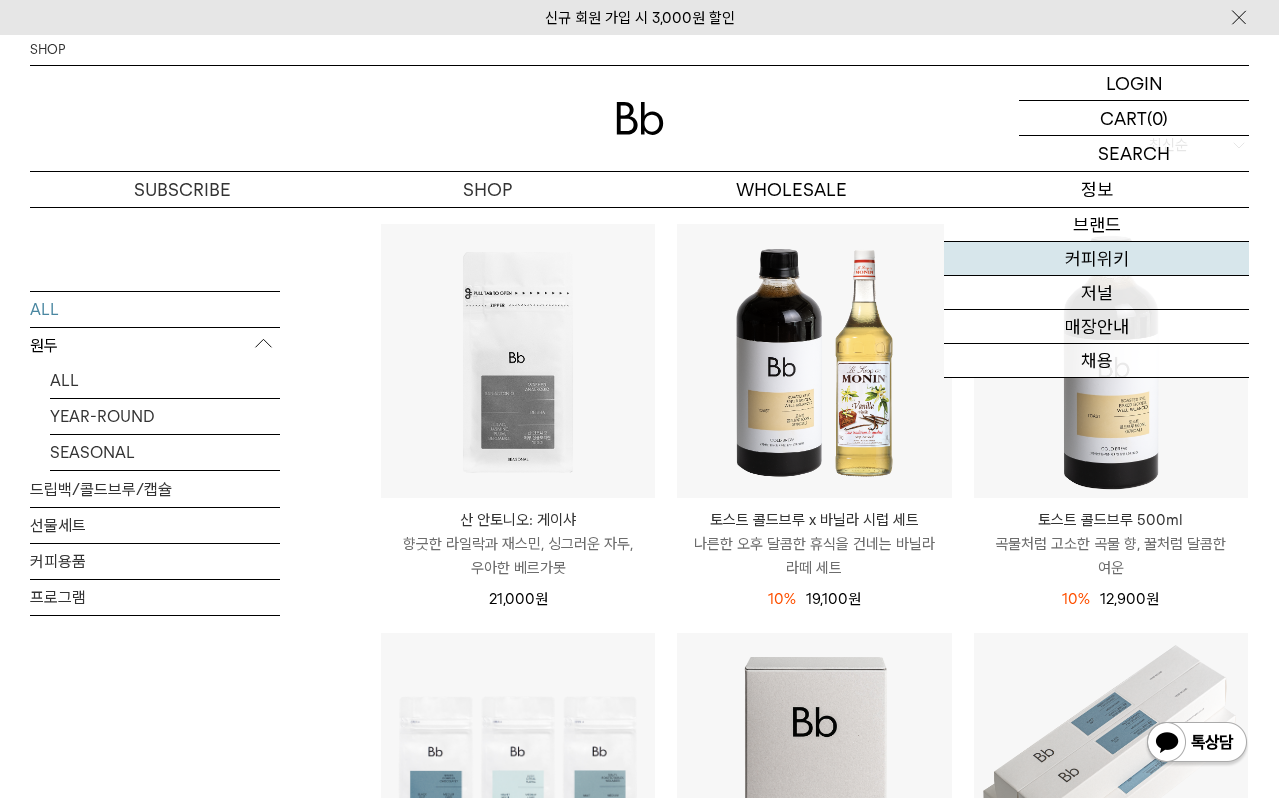 click on "커피위키" at bounding box center (1096, 259) 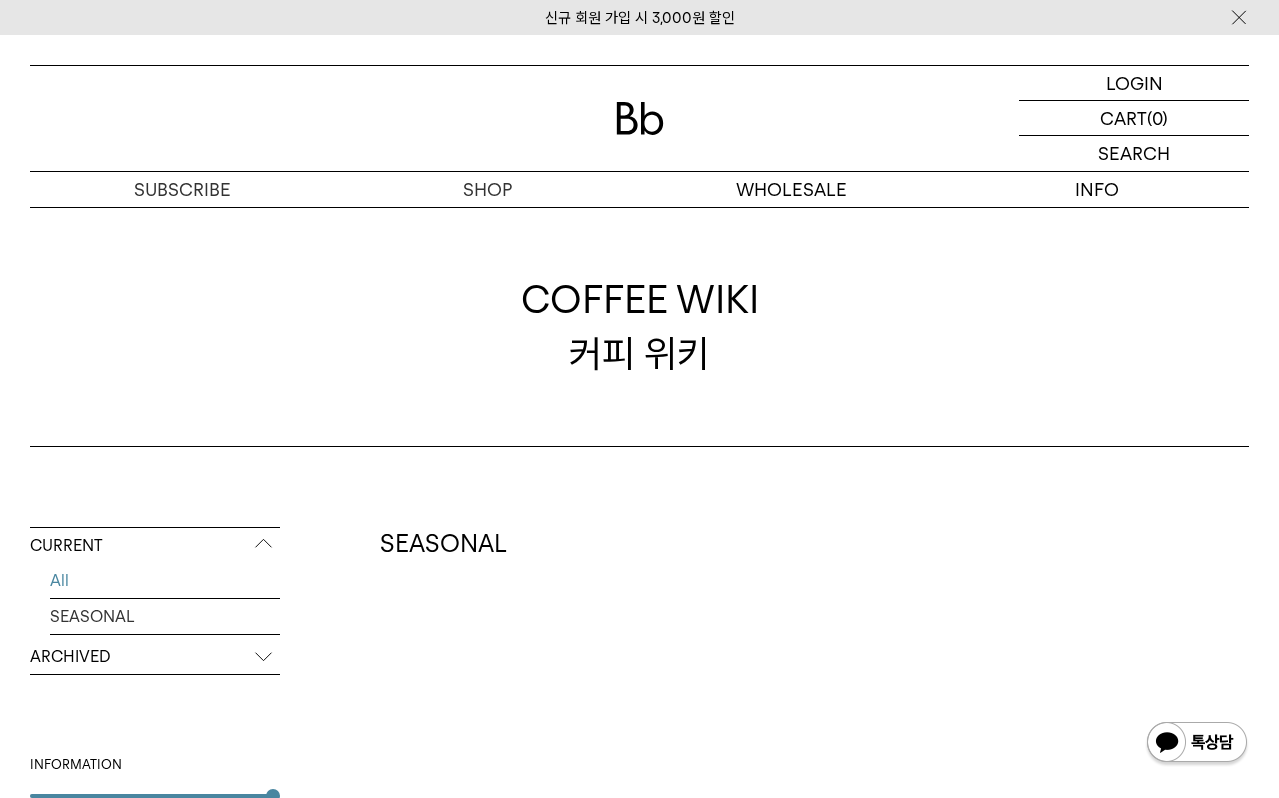 scroll, scrollTop: 0, scrollLeft: 0, axis: both 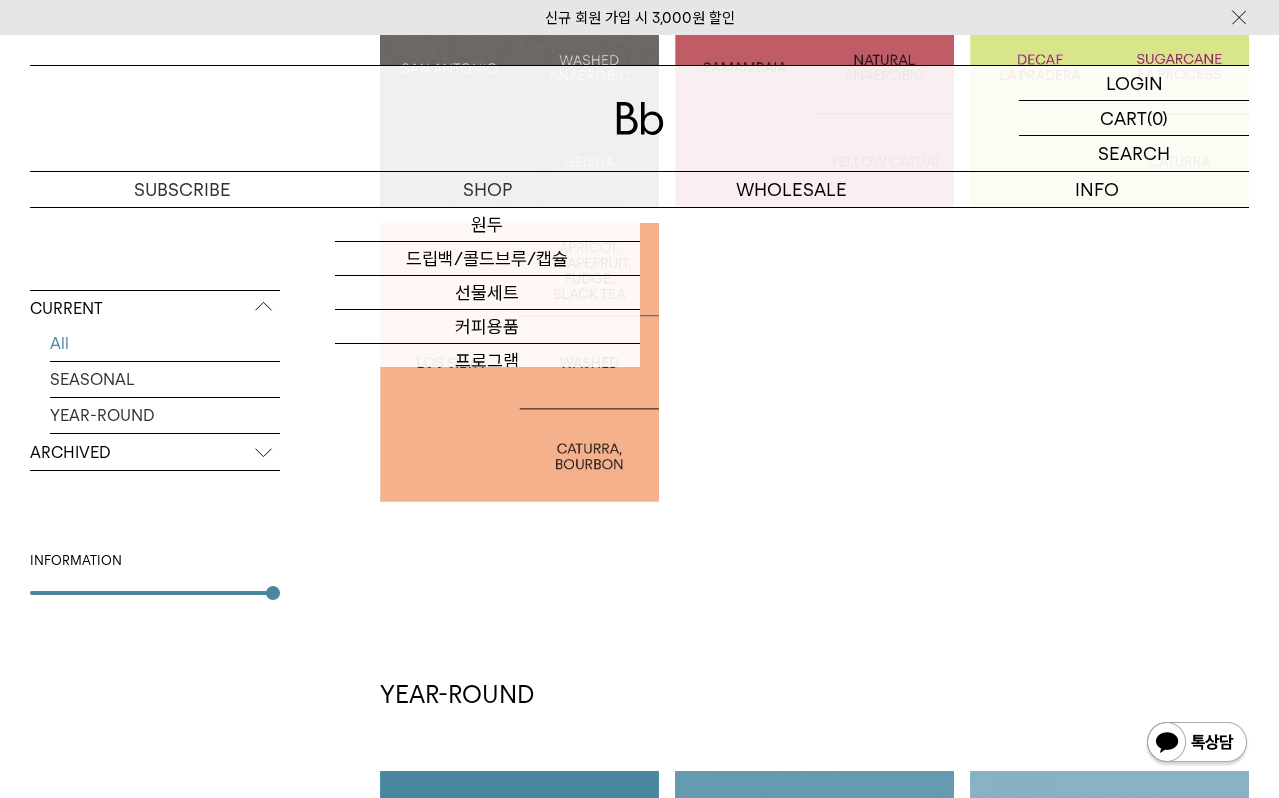 click at bounding box center (519, 362) 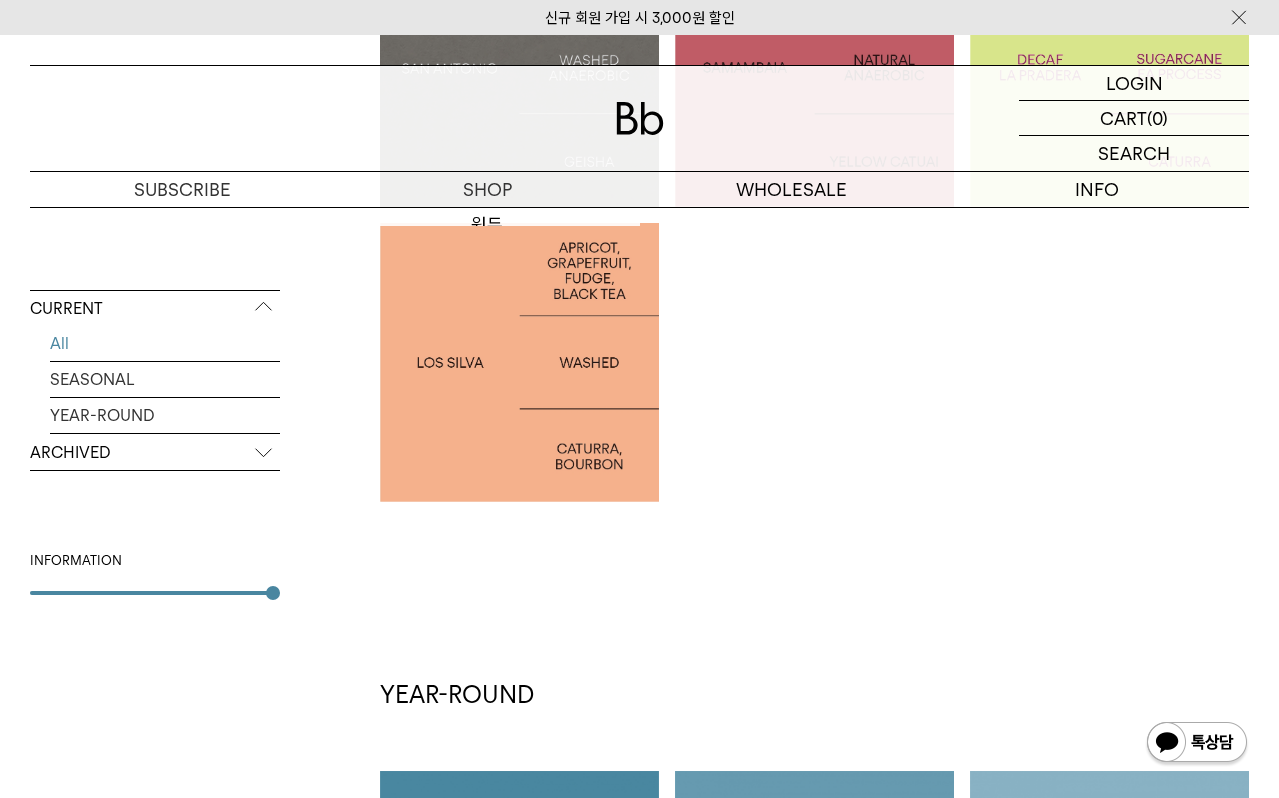 click at bounding box center [519, 362] 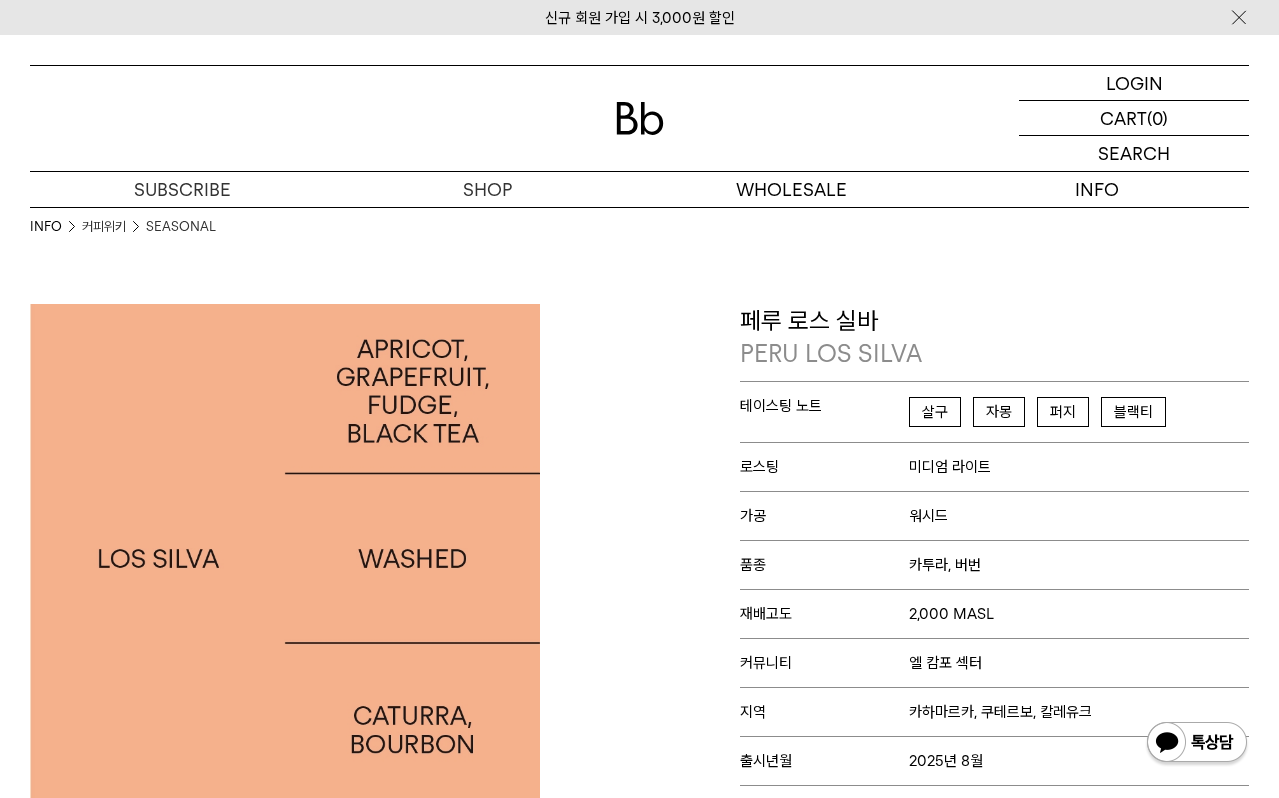 scroll, scrollTop: 0, scrollLeft: 0, axis: both 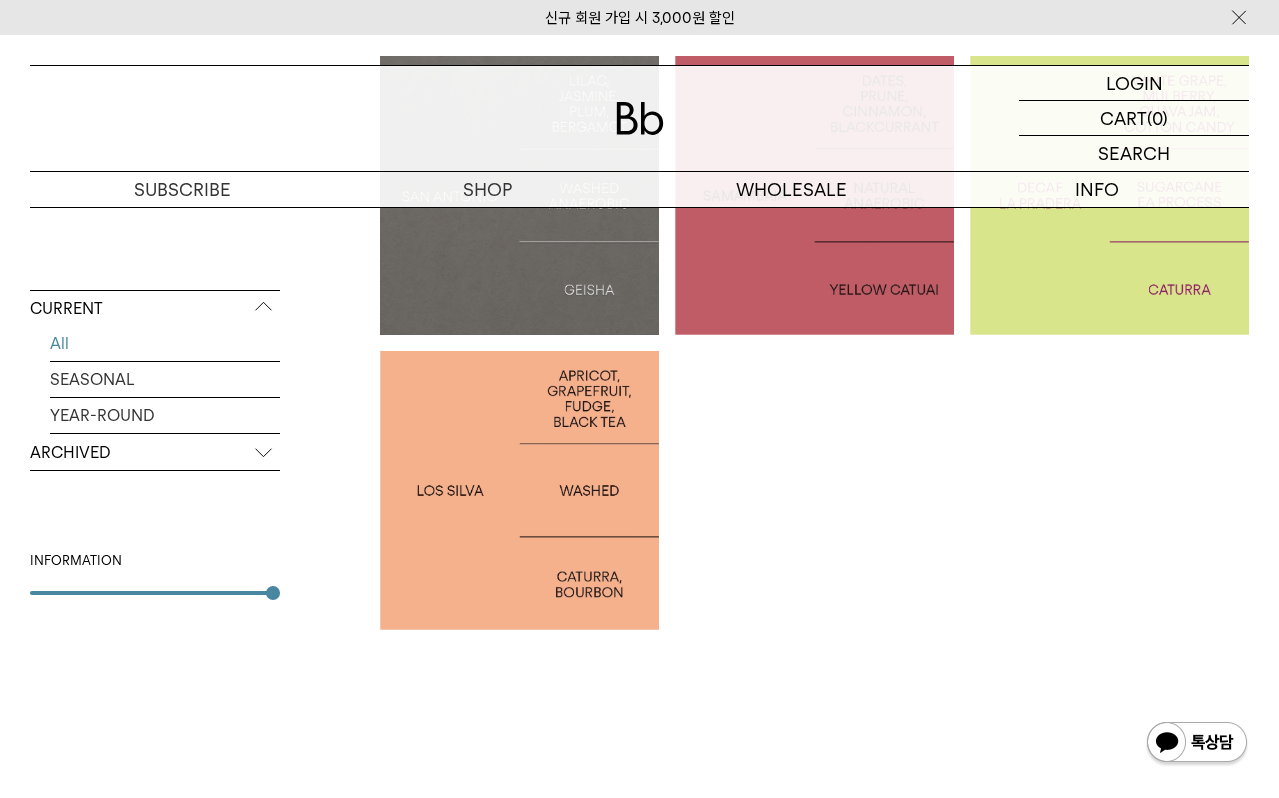 click at bounding box center [519, 195] 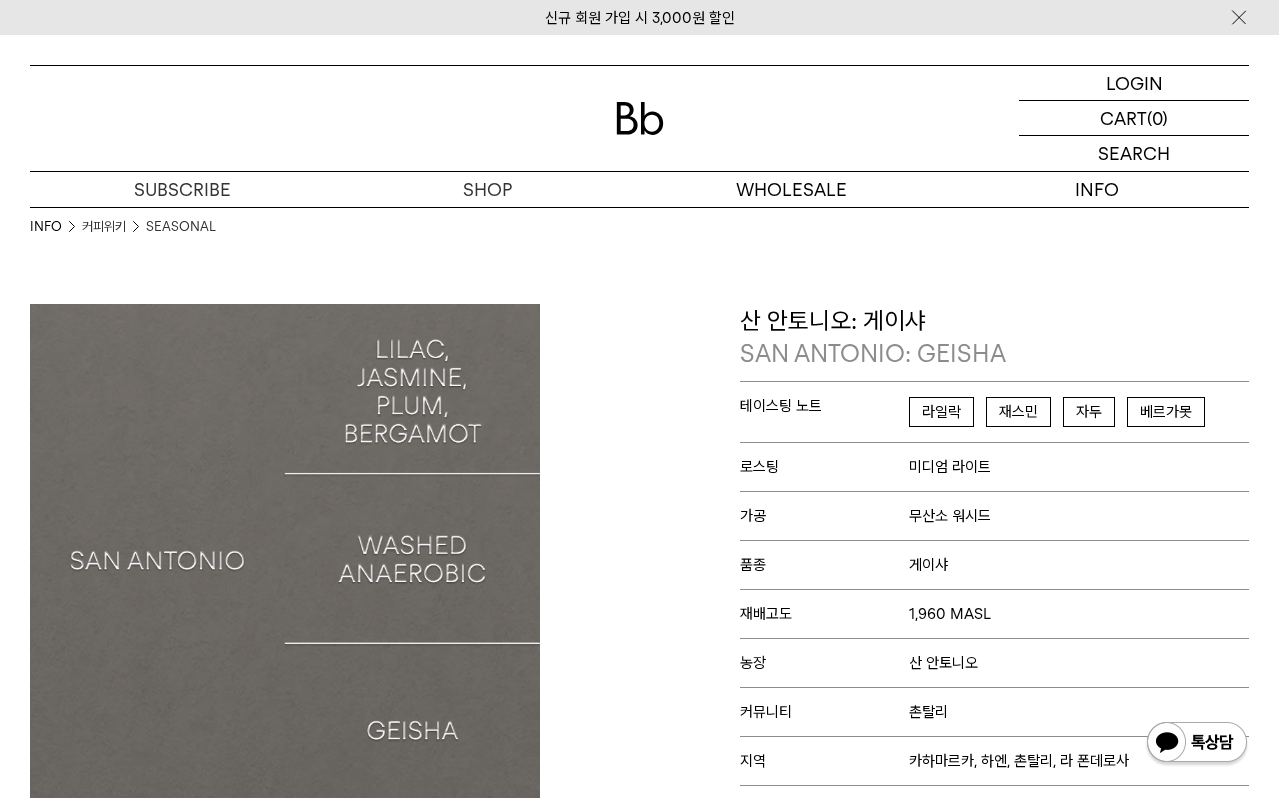 scroll, scrollTop: 0, scrollLeft: 0, axis: both 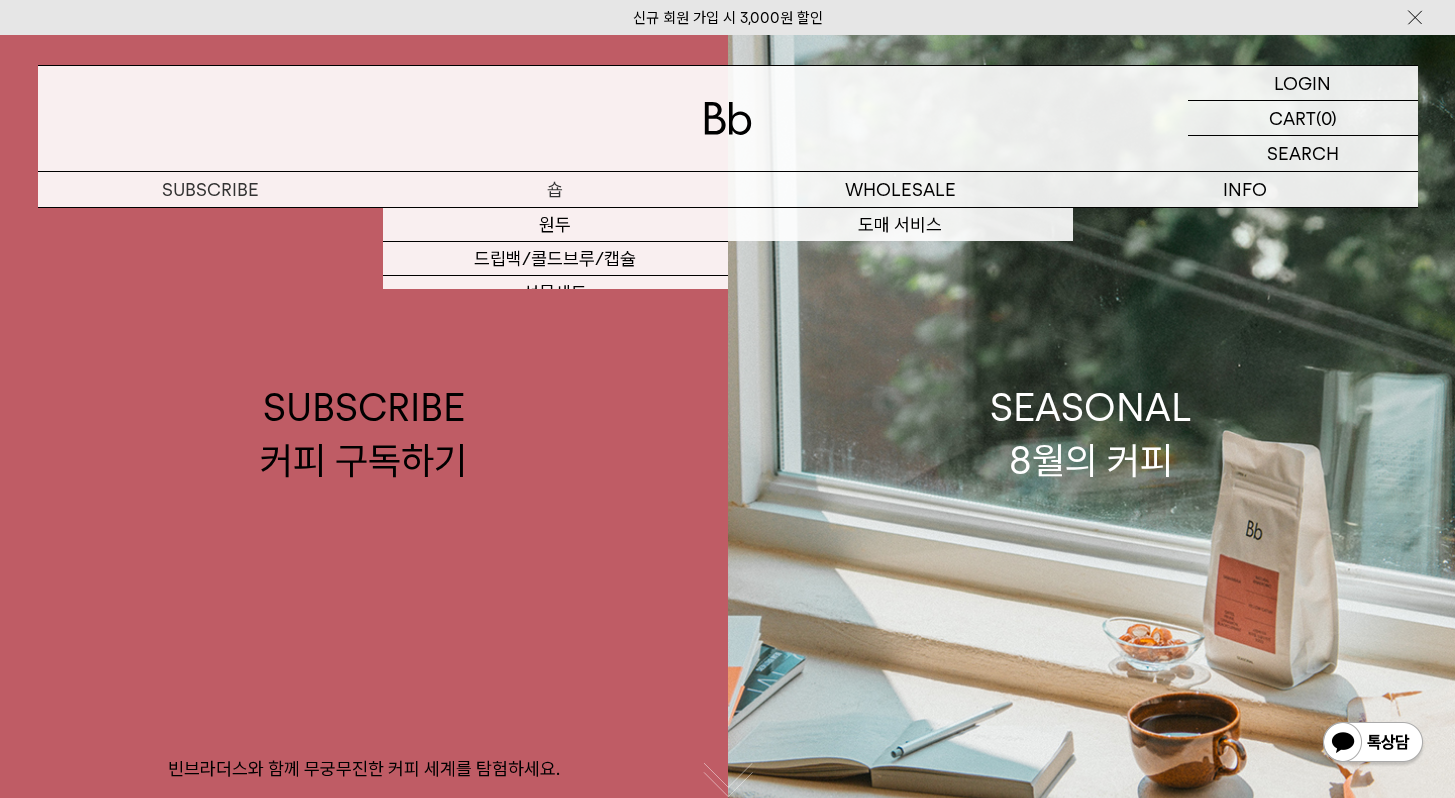 click on "숍" at bounding box center [555, 189] 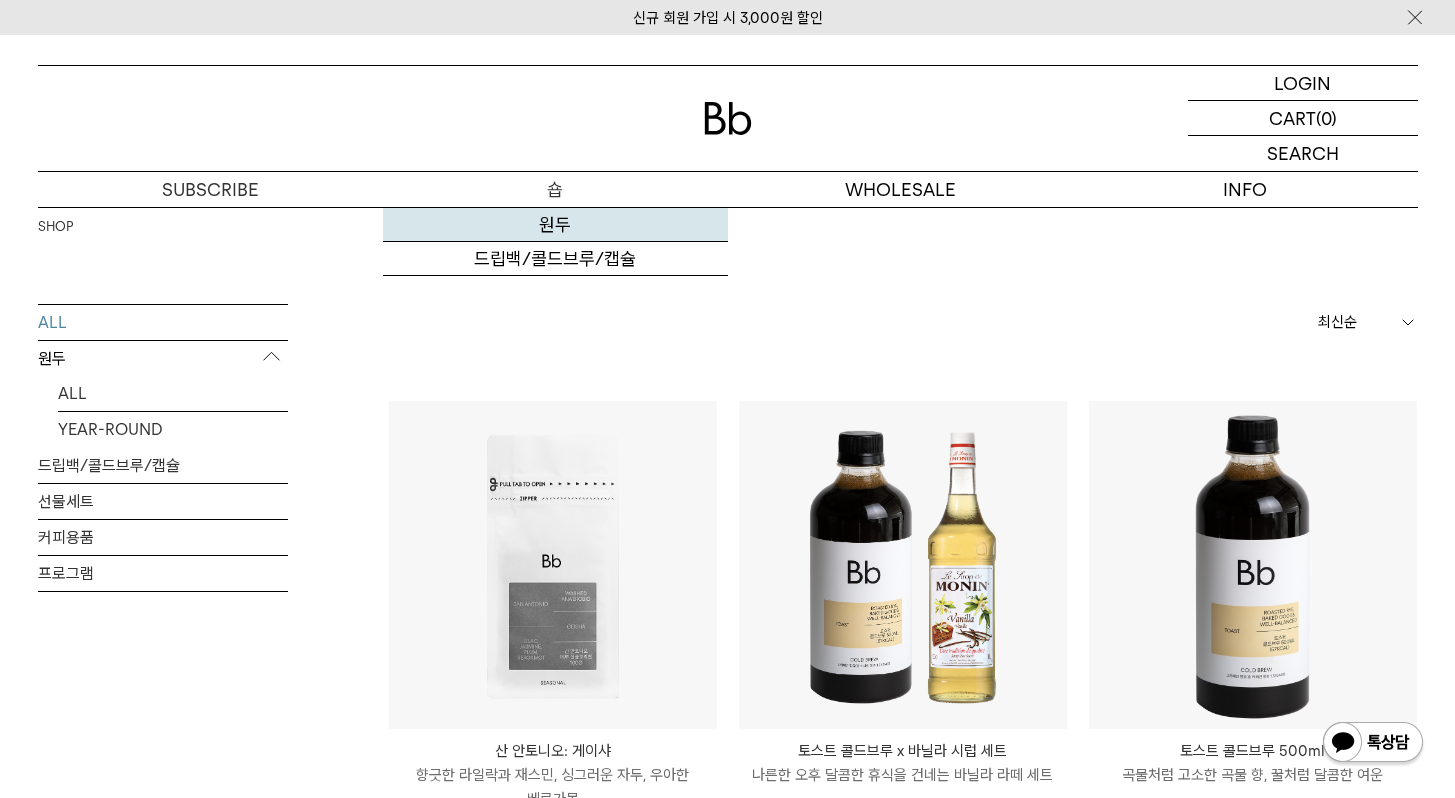 scroll, scrollTop: 0, scrollLeft: 0, axis: both 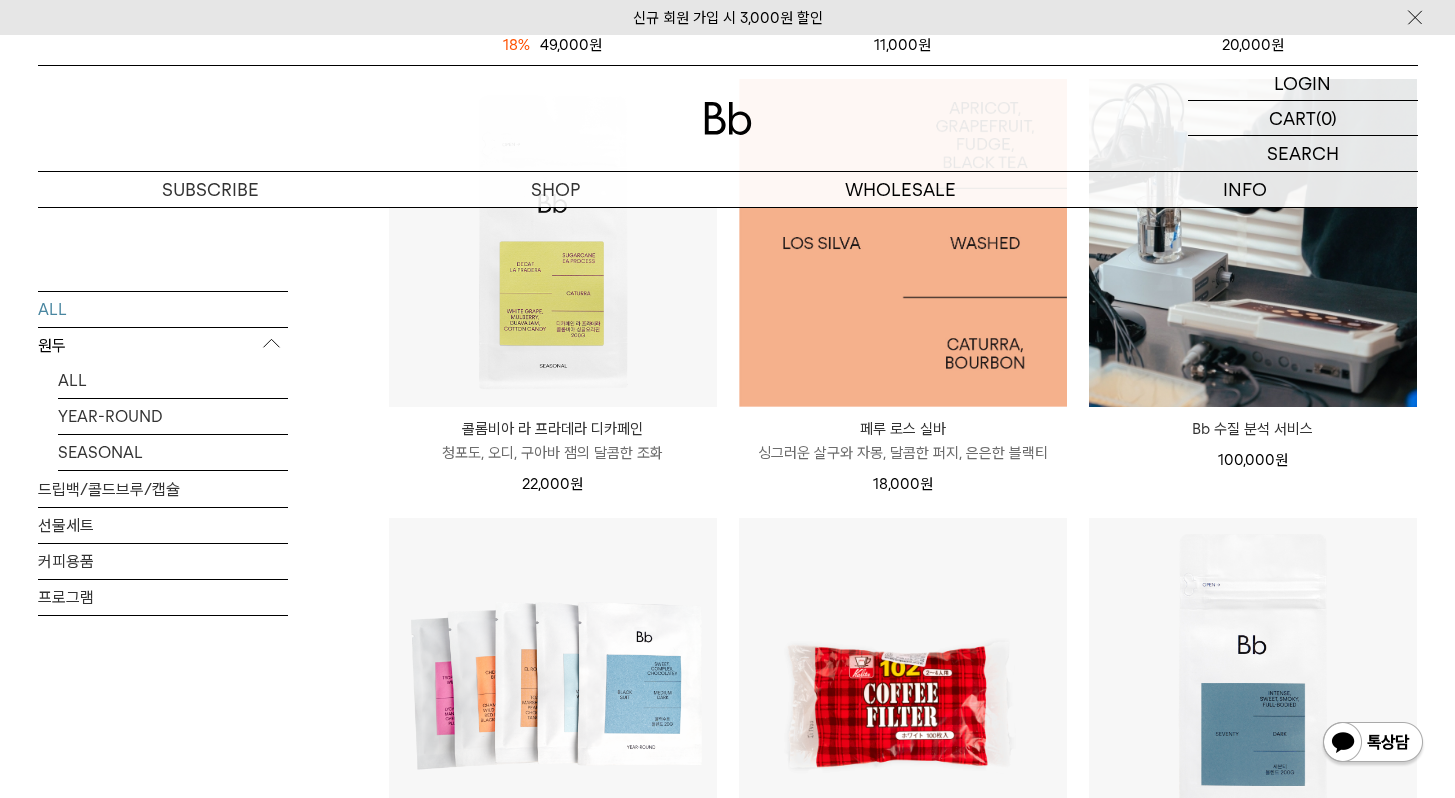 click at bounding box center [903, 243] 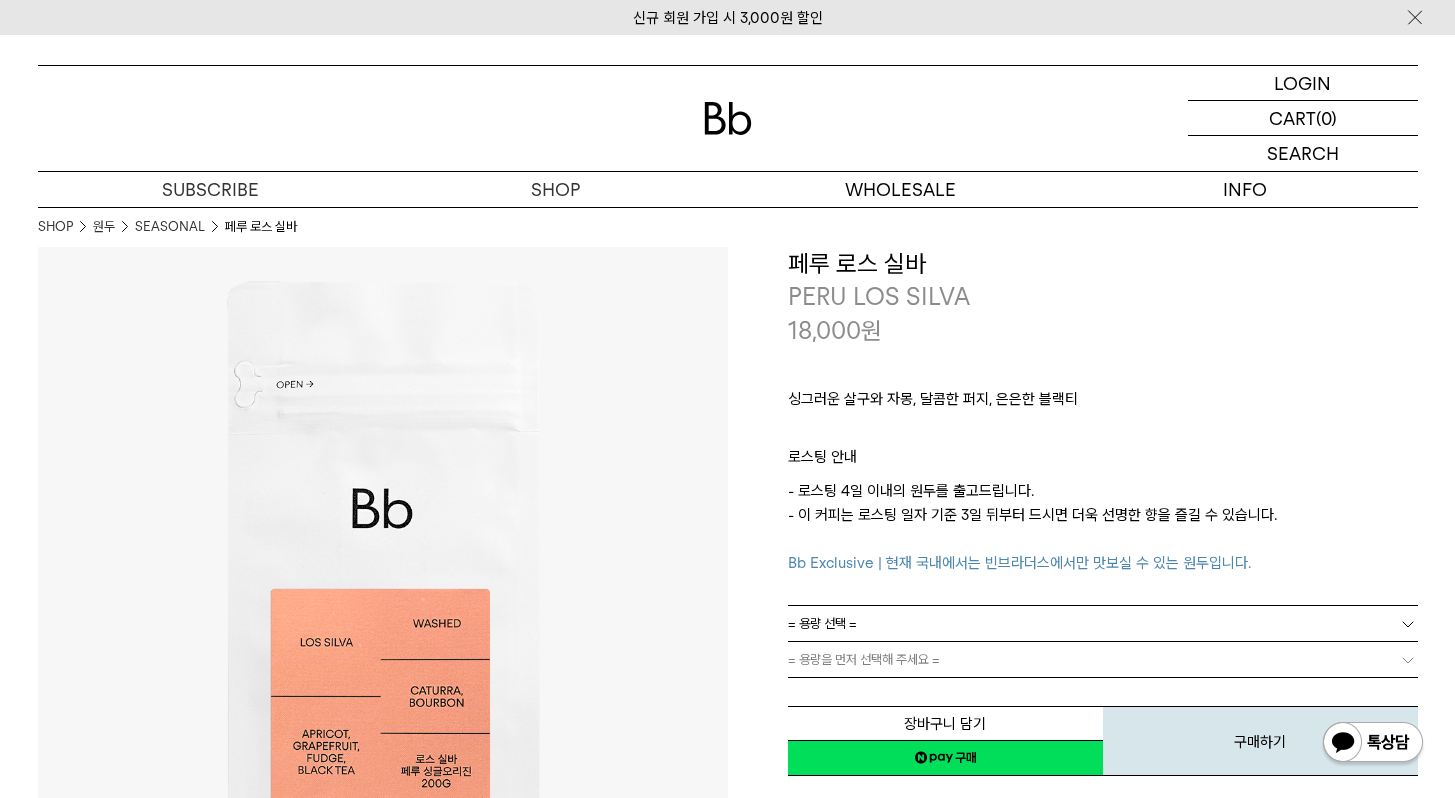 scroll, scrollTop: 0, scrollLeft: 0, axis: both 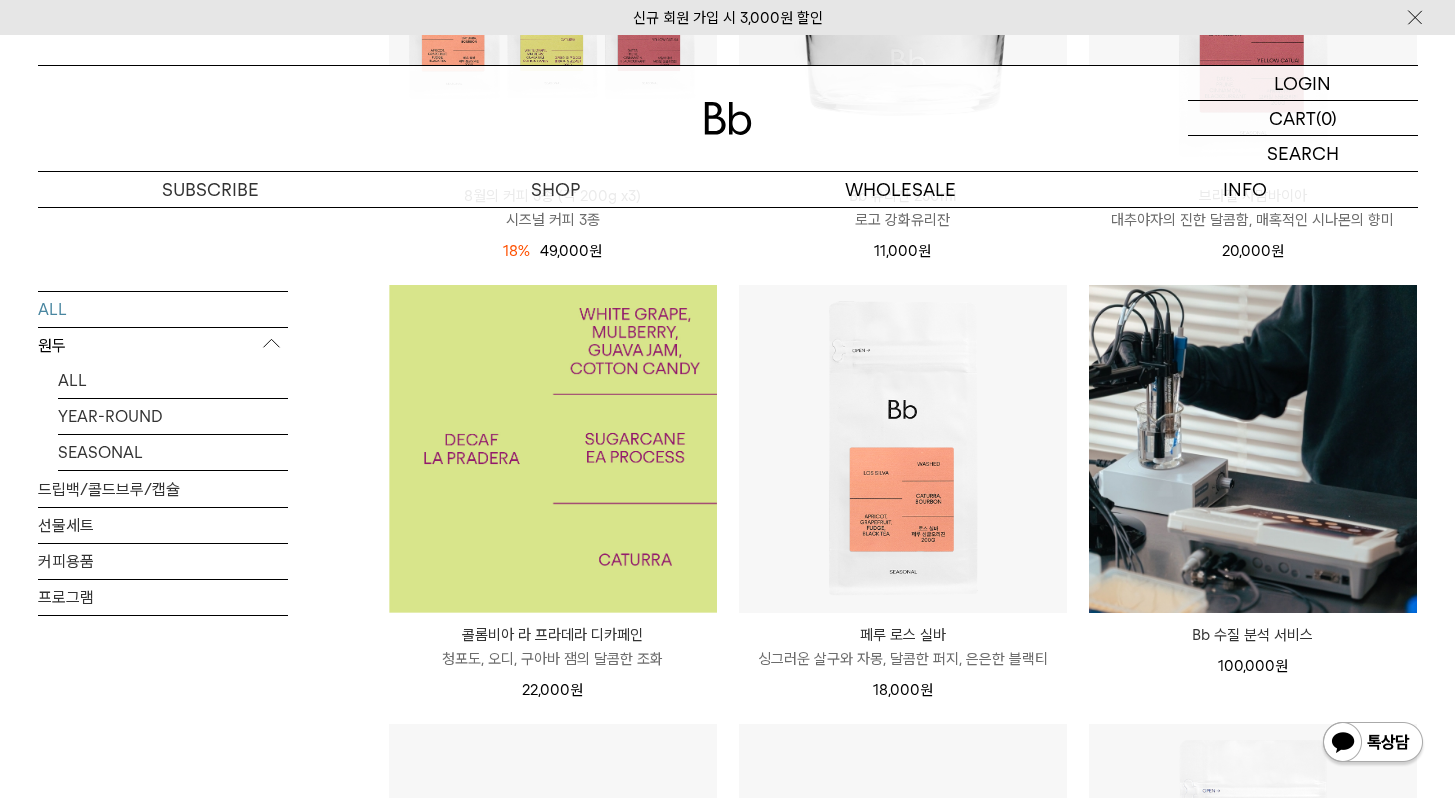 click at bounding box center (553, 449) 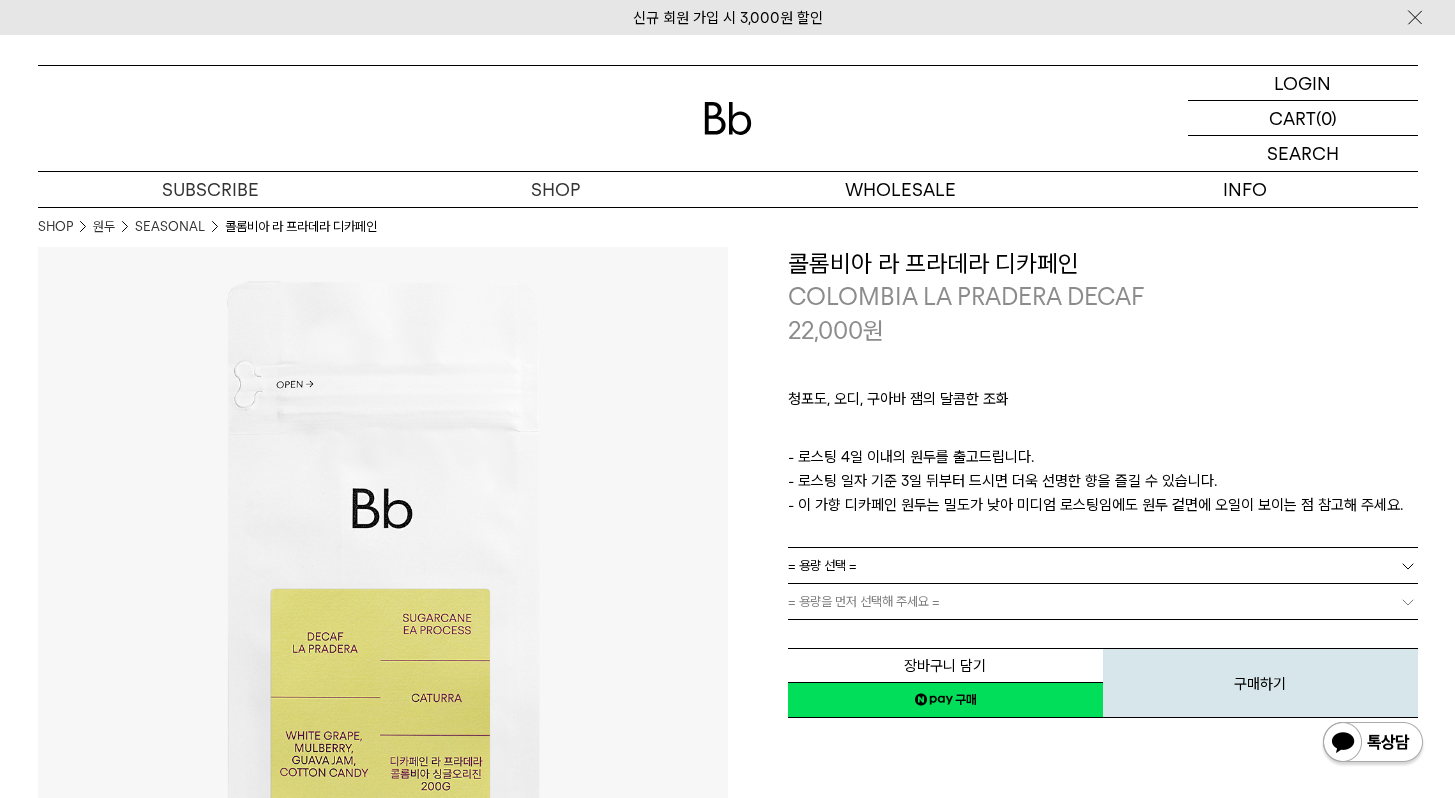 scroll, scrollTop: 535, scrollLeft: 0, axis: vertical 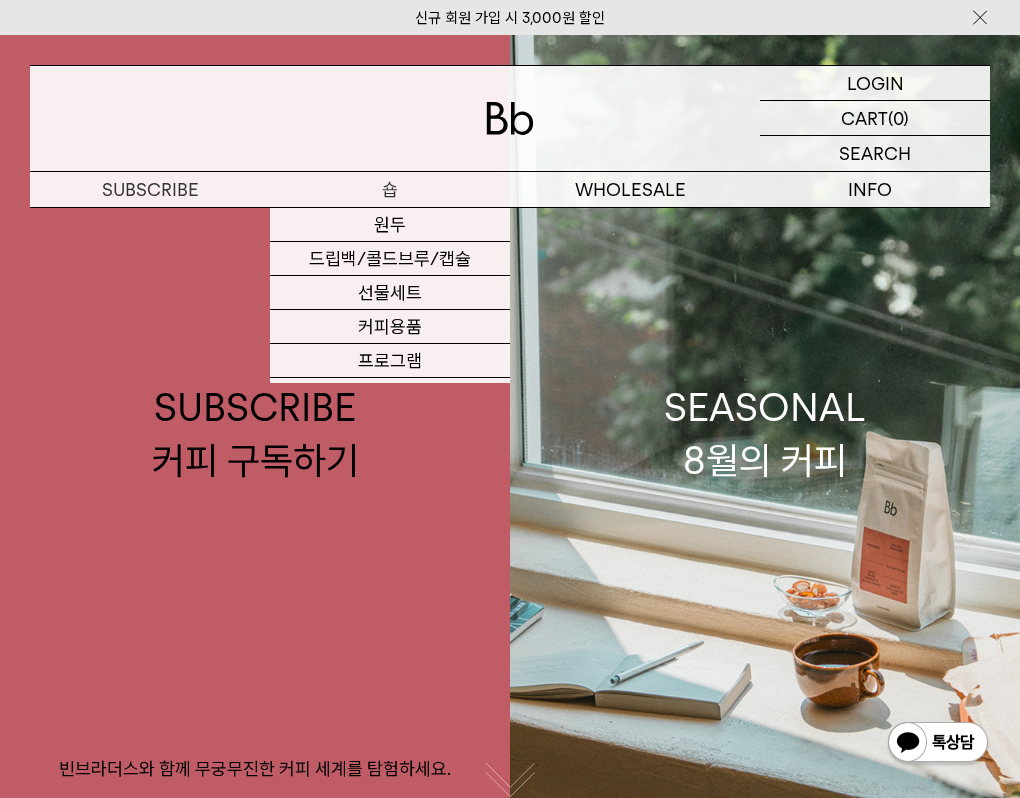 click on "숍" at bounding box center [390, 189] 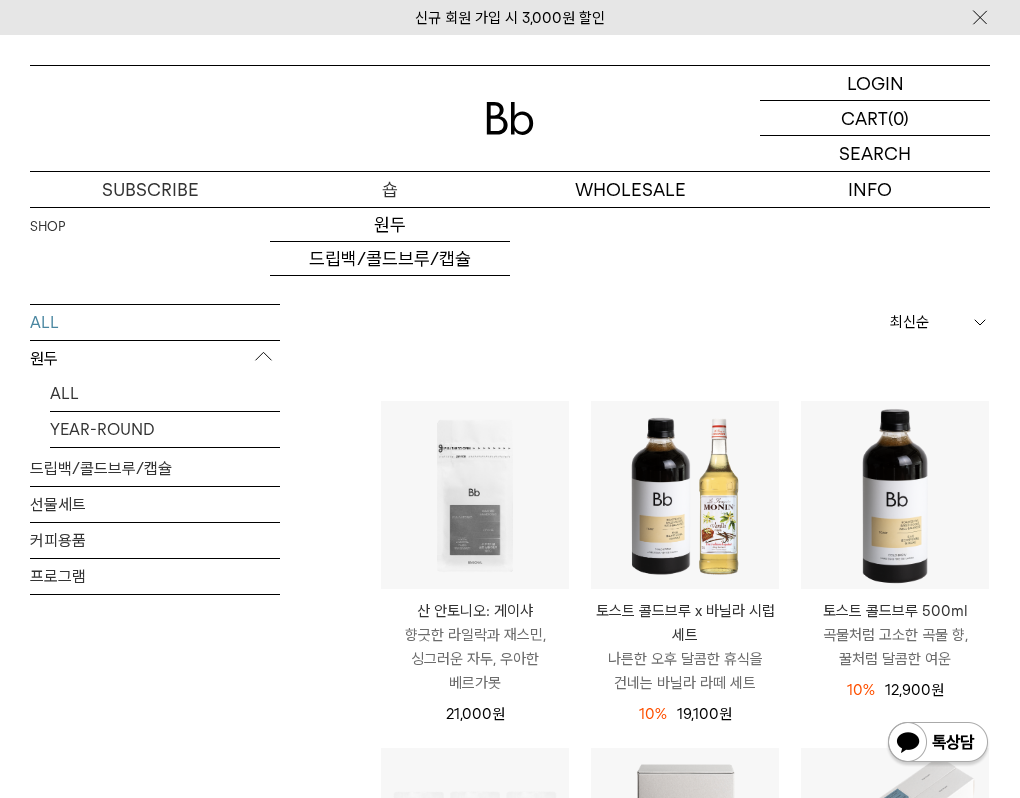 scroll, scrollTop: 0, scrollLeft: 0, axis: both 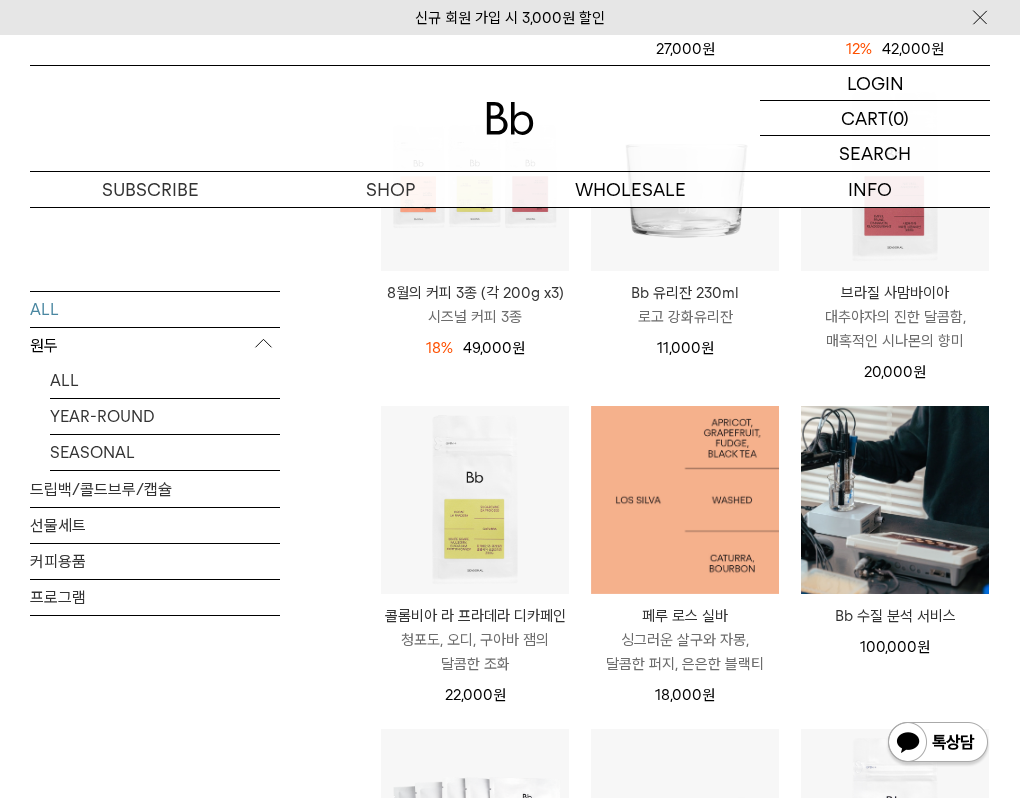 click at bounding box center [685, 500] 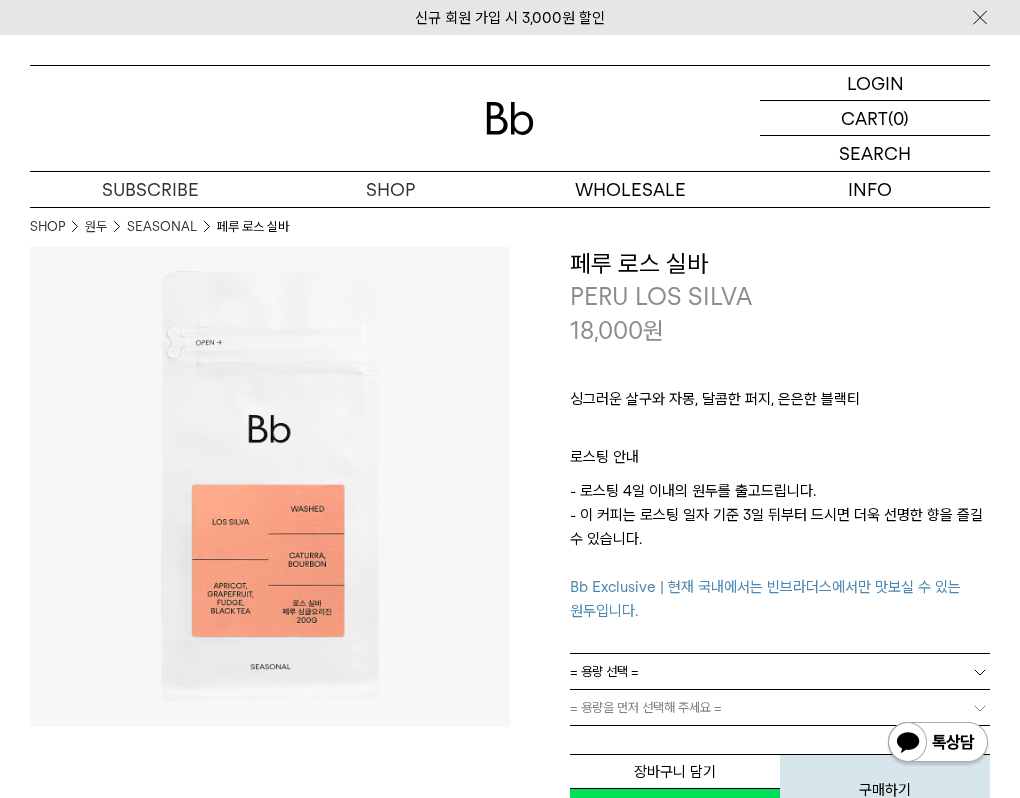 scroll, scrollTop: 0, scrollLeft: 0, axis: both 